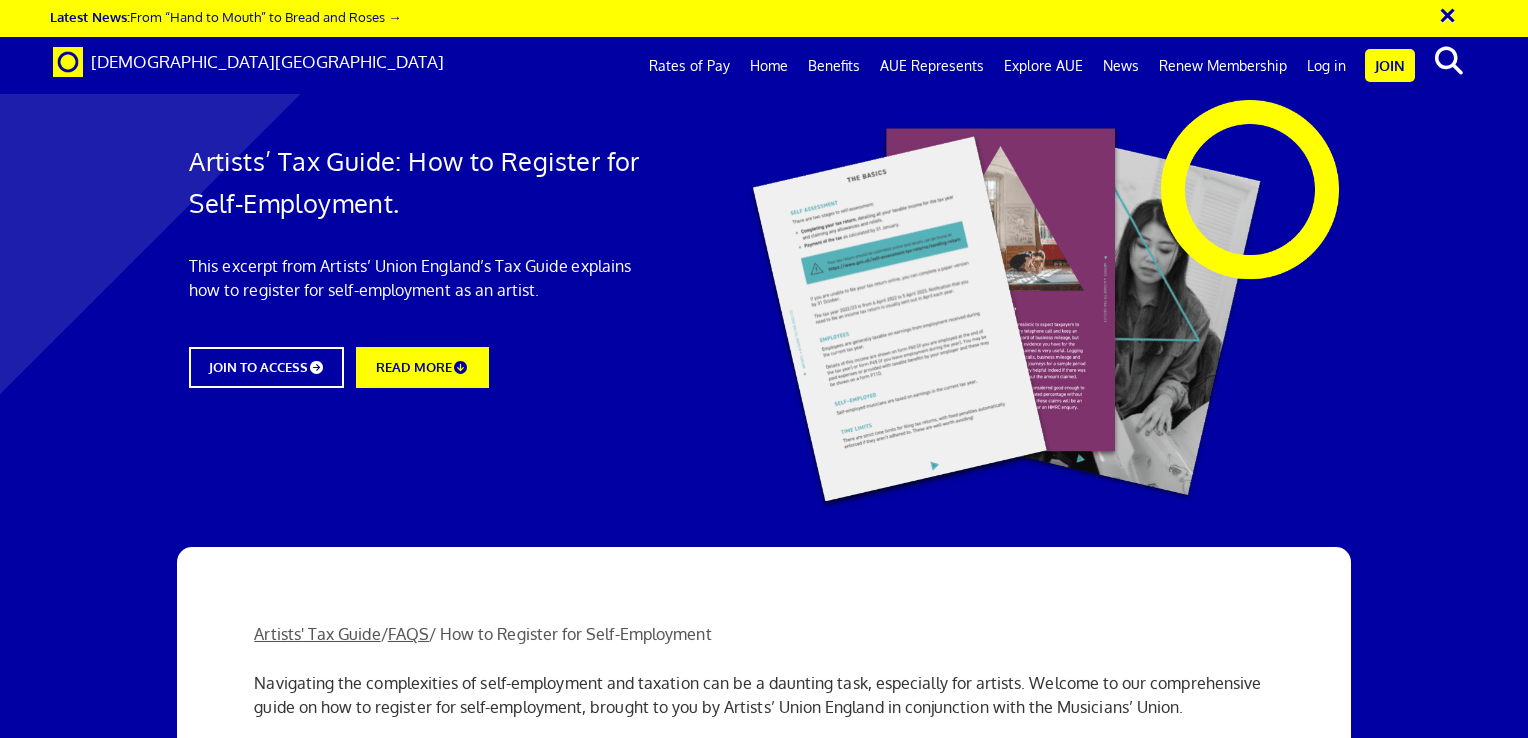 scroll, scrollTop: 0, scrollLeft: 0, axis: both 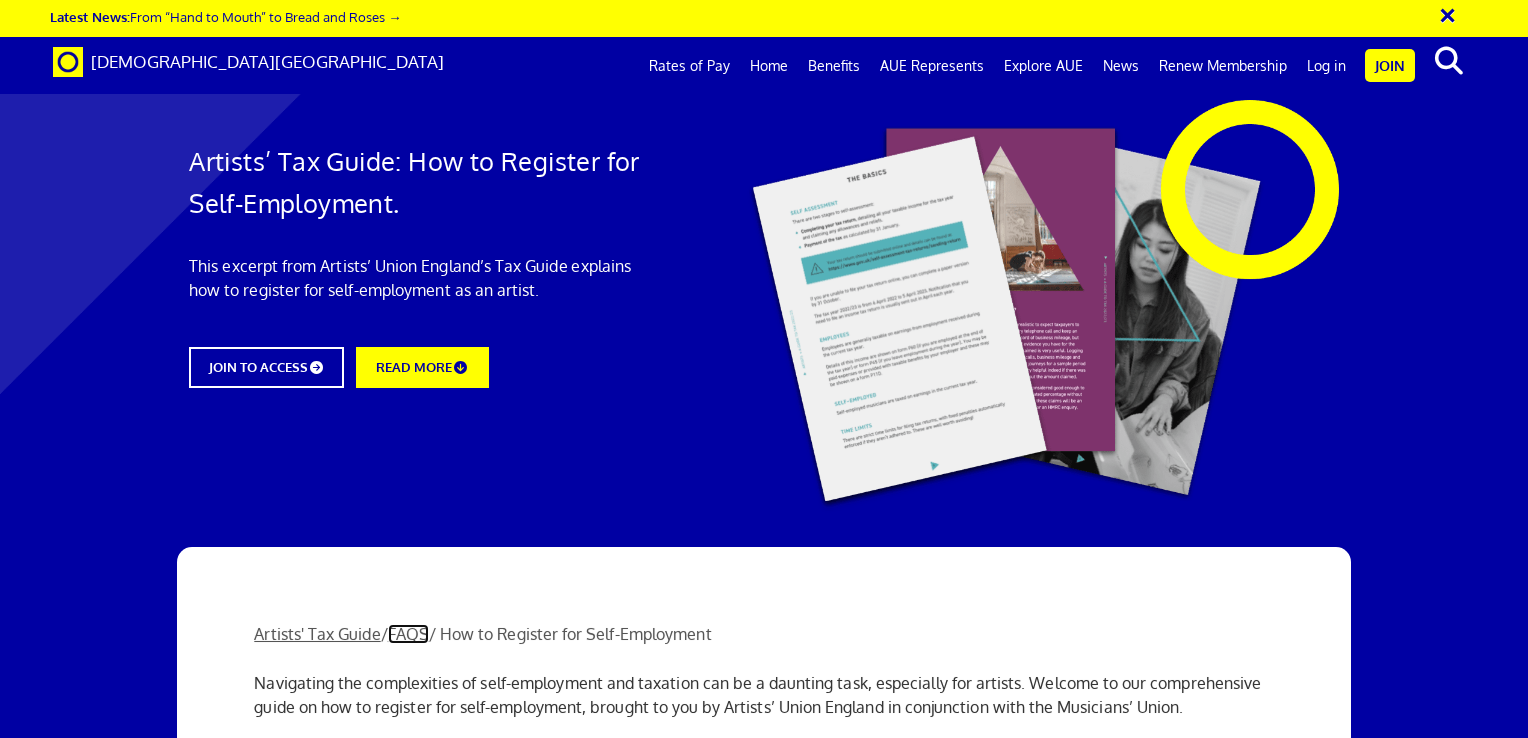 click on "FAQS" at bounding box center (408, 634) 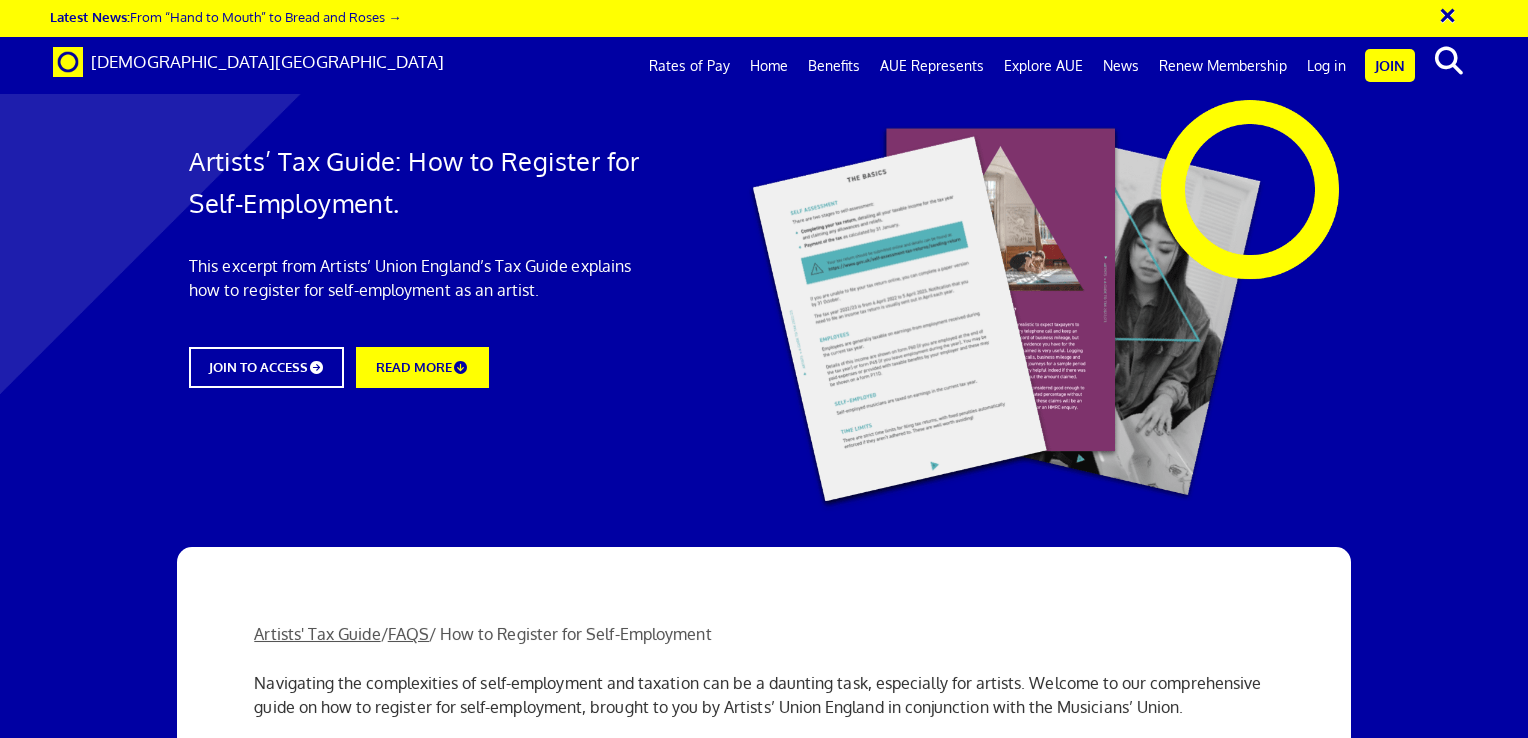 scroll, scrollTop: 1988, scrollLeft: 0, axis: vertical 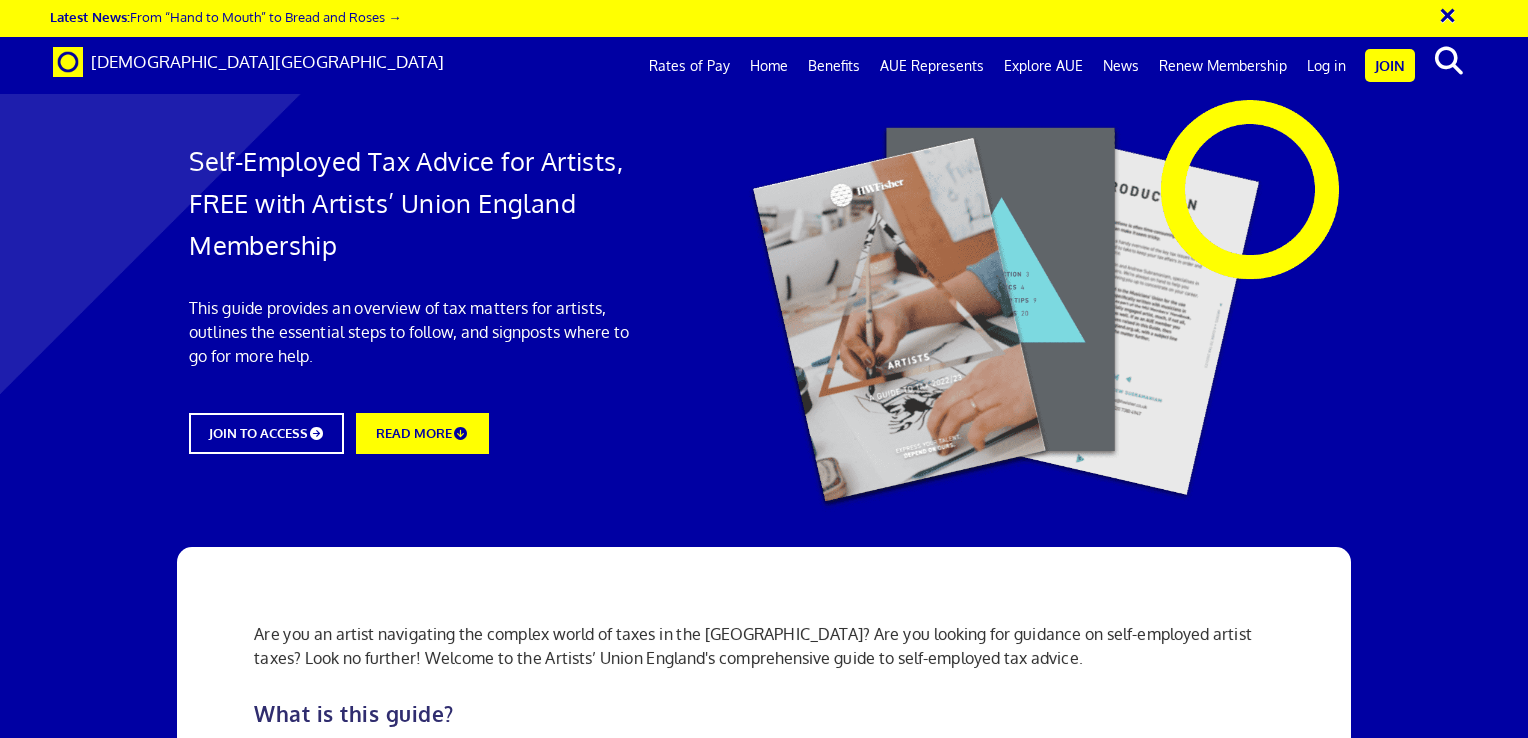 click on "Are you an artist navigating the complex world of taxes in the UK? Are you looking for guidance on self-employed artist taxes? Look no further! Welcome to the Artists’ Union England's comprehensive guide to self-employed tax advice.
What is this guide?
This guide is intended to give you a handy overview of the key tax issues for artists, the main steps you need to take to keep your tax affairs in order and where we can help.
At Artists’ Union England, we understand the unique challenges artists face when it comes to taxes. That's why we've partnered with the Musicians’ Union to provide you with essential insights into managing your taxes as a self-employed artist.
The Basics
Keeping on top of your tax obligations is often time-consuming and the many different rules and regulations can make it seem tricky.
There are two types of income relevant to artists:
Earnings from employment  – income from working for an employer e.g. a gallery or museum" at bounding box center (764, 1444) 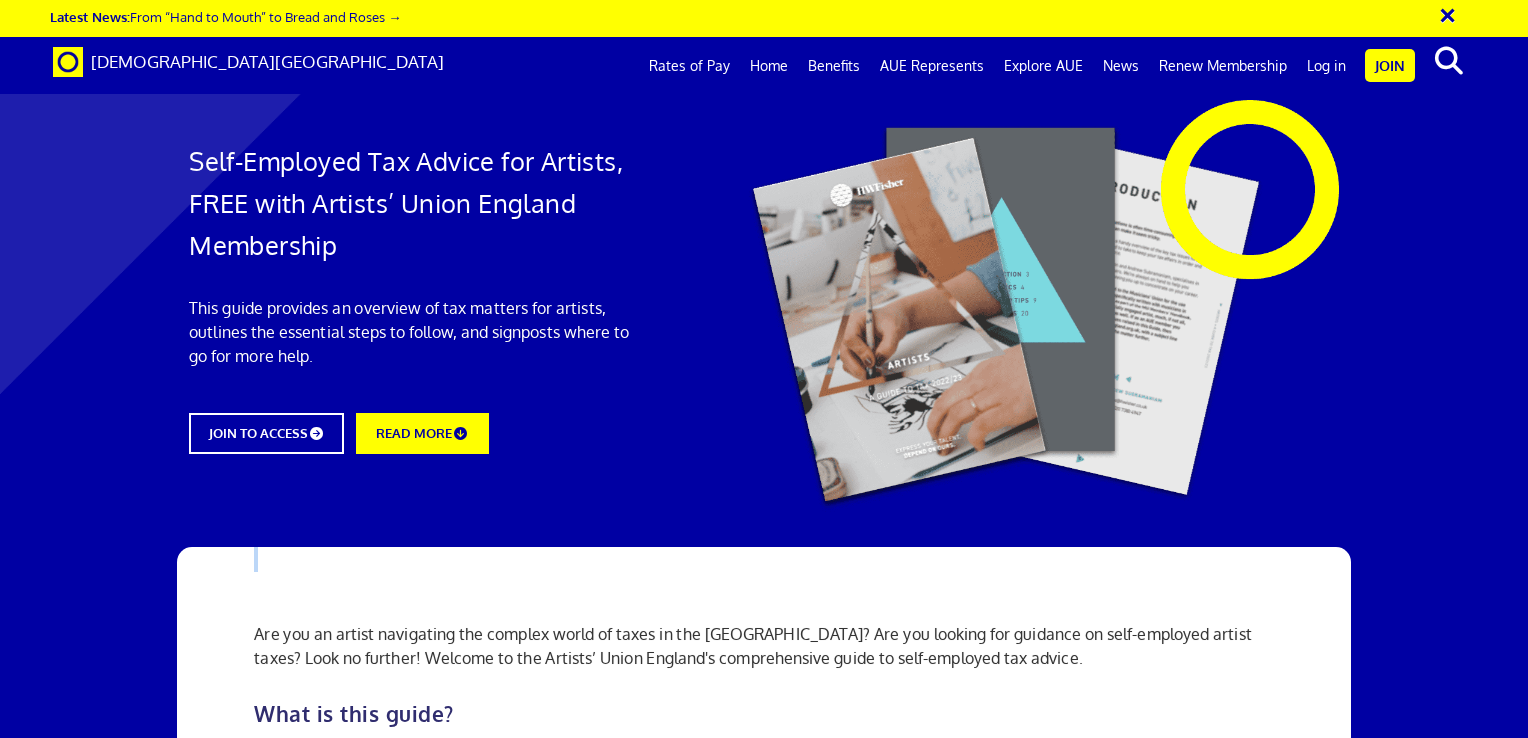 click on "Are you an artist navigating the complex world of taxes in the UK? Are you looking for guidance on self-employed artist taxes? Look no further! Welcome to the Artists’ Union England's comprehensive guide to self-employed tax advice.
What is this guide?
This guide is intended to give you a handy overview of the key tax issues for artists, the main steps you need to take to keep your tax affairs in order and where we can help.
At Artists’ Union England, we understand the unique challenges artists face when it comes to taxes. That's why we've partnered with the Musicians’ Union to provide you with essential insights into managing your taxes as a self-employed artist.
The Basics
Keeping on top of your tax obligations is often time-consuming and the many different rules and regulations can make it seem tricky.
There are two types of income relevant to artists:
Earnings from employment  – income from working for an employer e.g. a gallery or museum" at bounding box center (764, 1444) 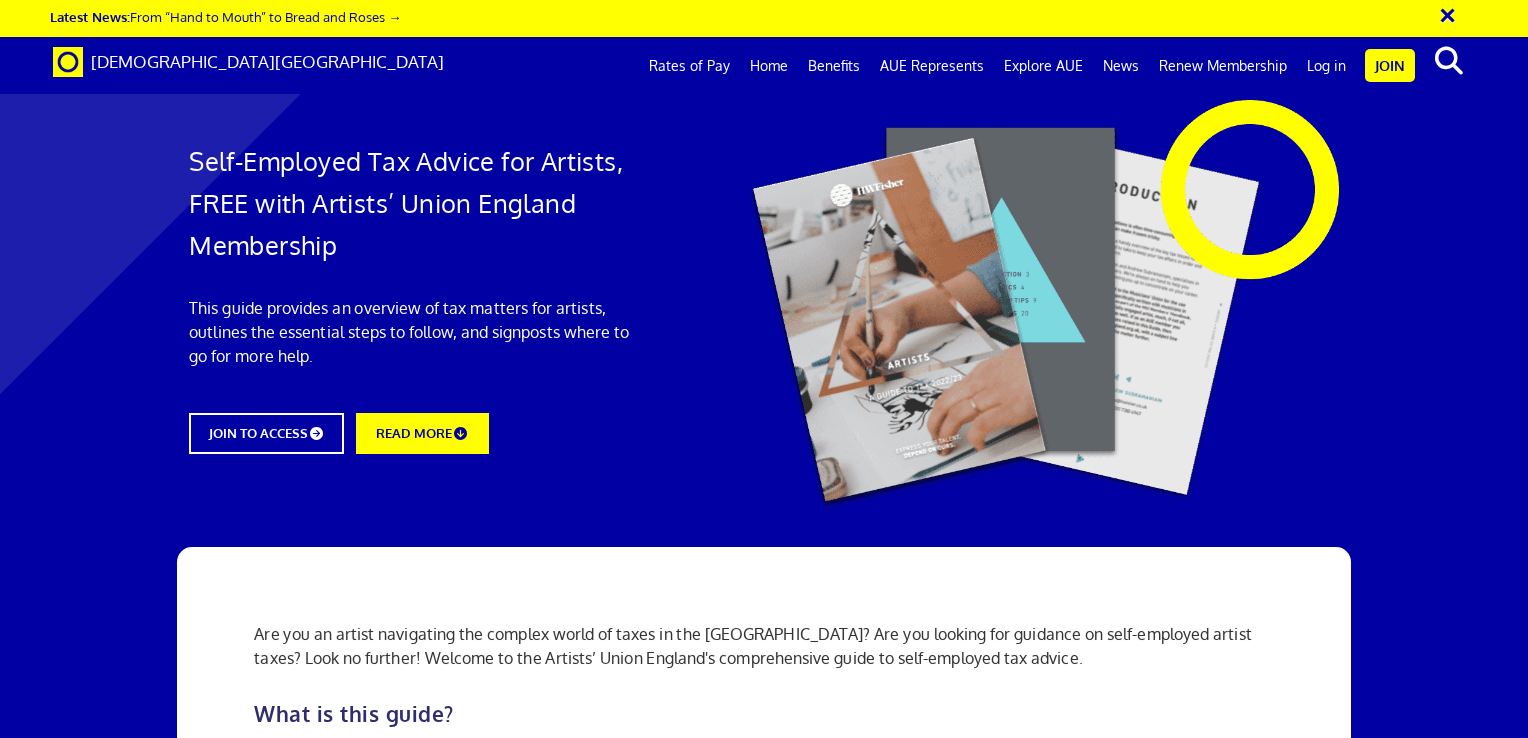 click on "Are you an artist navigating the complex world of taxes in the UK? Are you looking for guidance on self-employed artist taxes? Look no further! Welcome to the Artists’ Union England's comprehensive guide to self-employed tax advice.
What is this guide?
This guide is intended to give you a handy overview of the key tax issues for artists, the main steps you need to take to keep your tax affairs in order and where we can help.
At Artists’ Union England, we understand the unique challenges artists face when it comes to taxes. That's why we've partnered with the Musicians’ Union to provide you with essential insights into managing your taxes as a self-employed artist.
The Basics
Keeping on top of your tax obligations is often time-consuming and the many different rules and regulations can make it seem tricky.
There are two types of income relevant to artists:
Earnings from employment  – income from working for an employer e.g. a gallery or museum" at bounding box center [764, 1444] 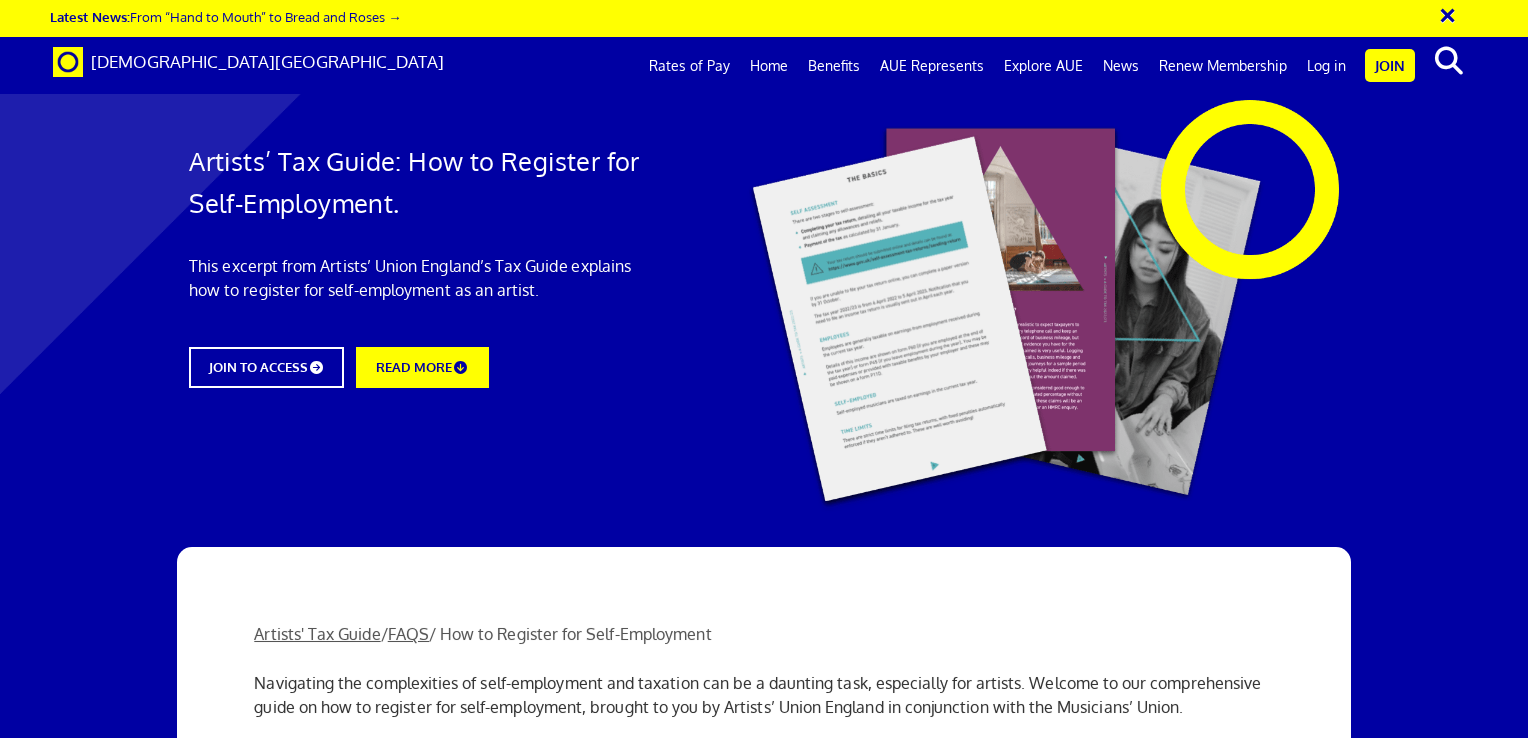 scroll, scrollTop: 0, scrollLeft: 0, axis: both 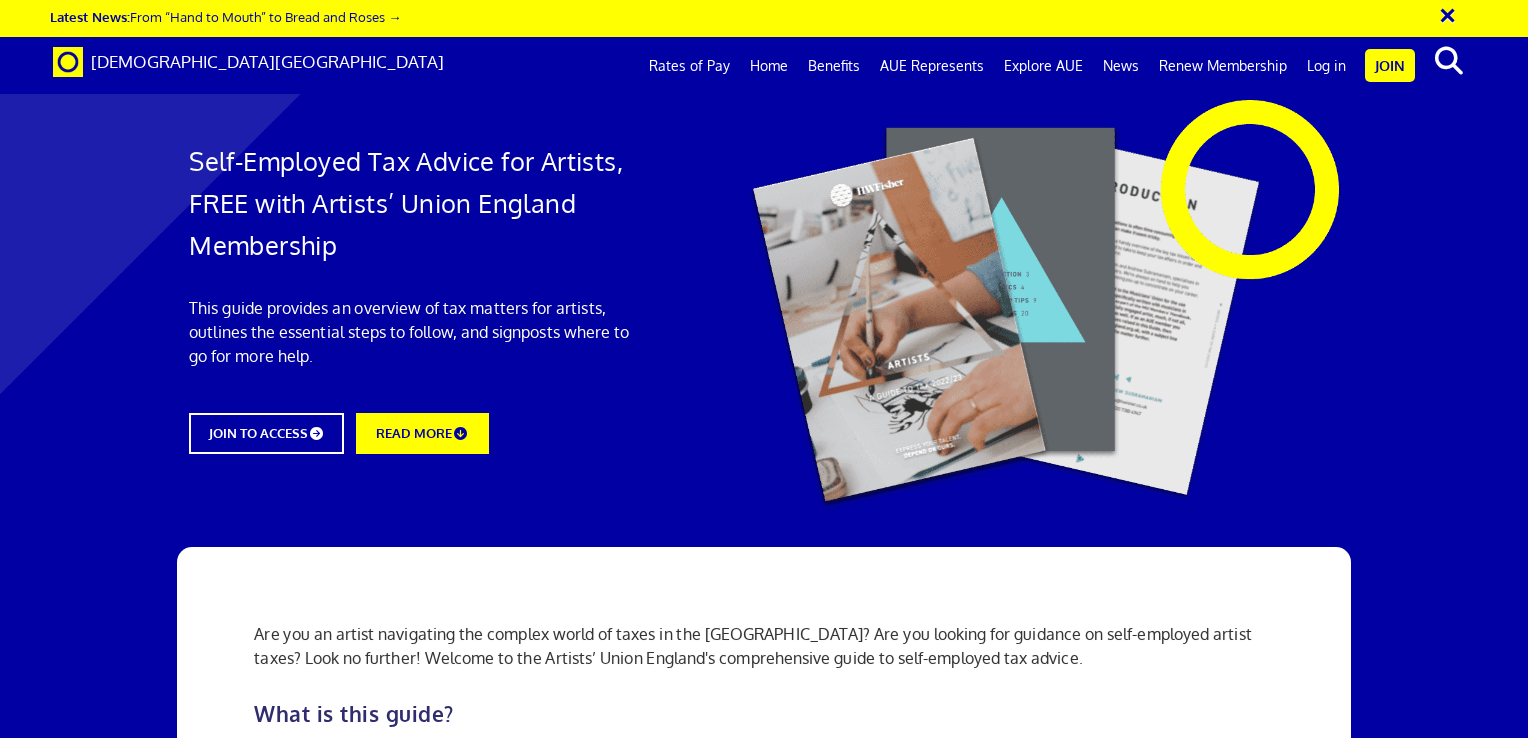 click on "Are you an artist navigating the complex world of taxes in the UK? Are you looking for guidance on self-employed artist taxes? Look no further! Welcome to the Artists’ Union England's comprehensive guide to self-employed tax advice." at bounding box center [763, 646] 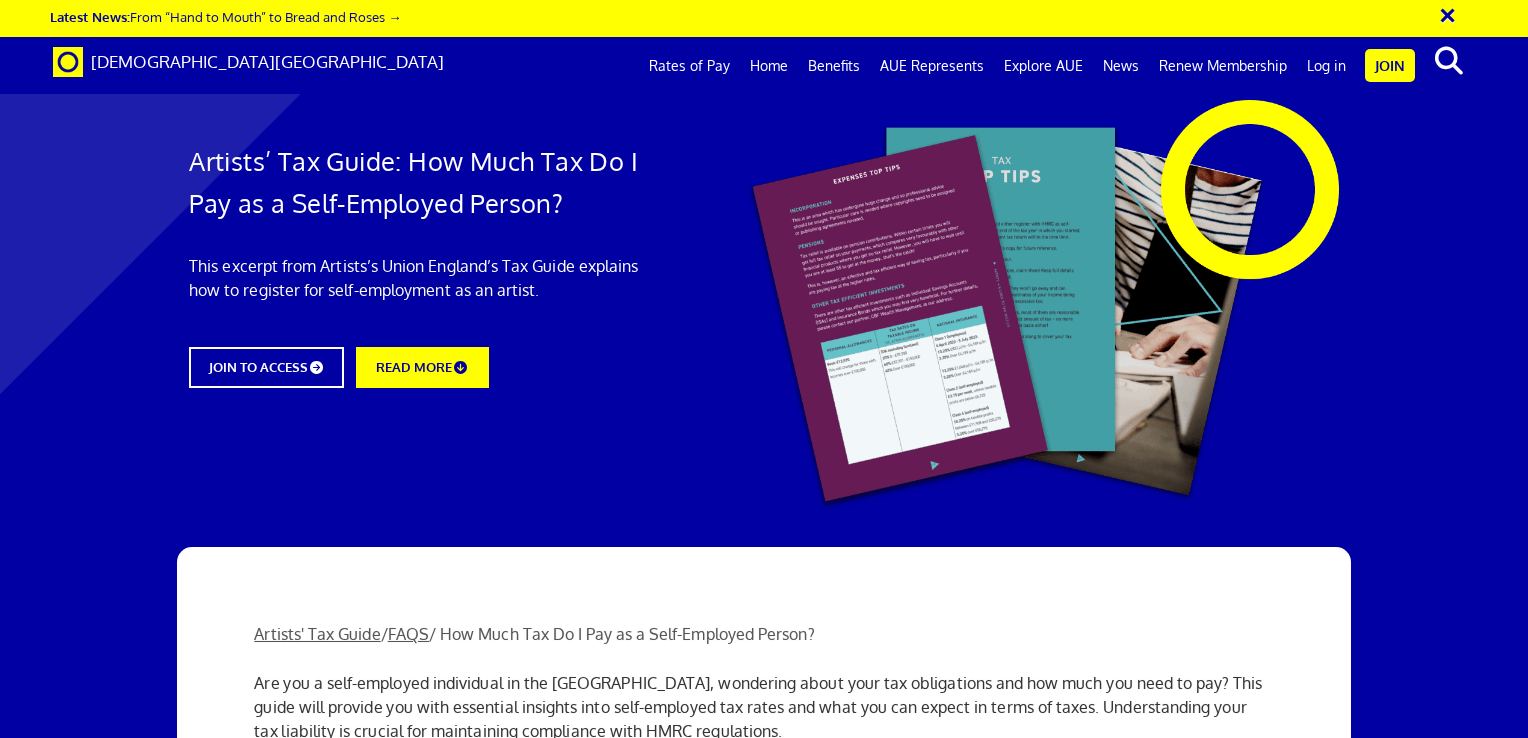 scroll, scrollTop: 0, scrollLeft: 0, axis: both 